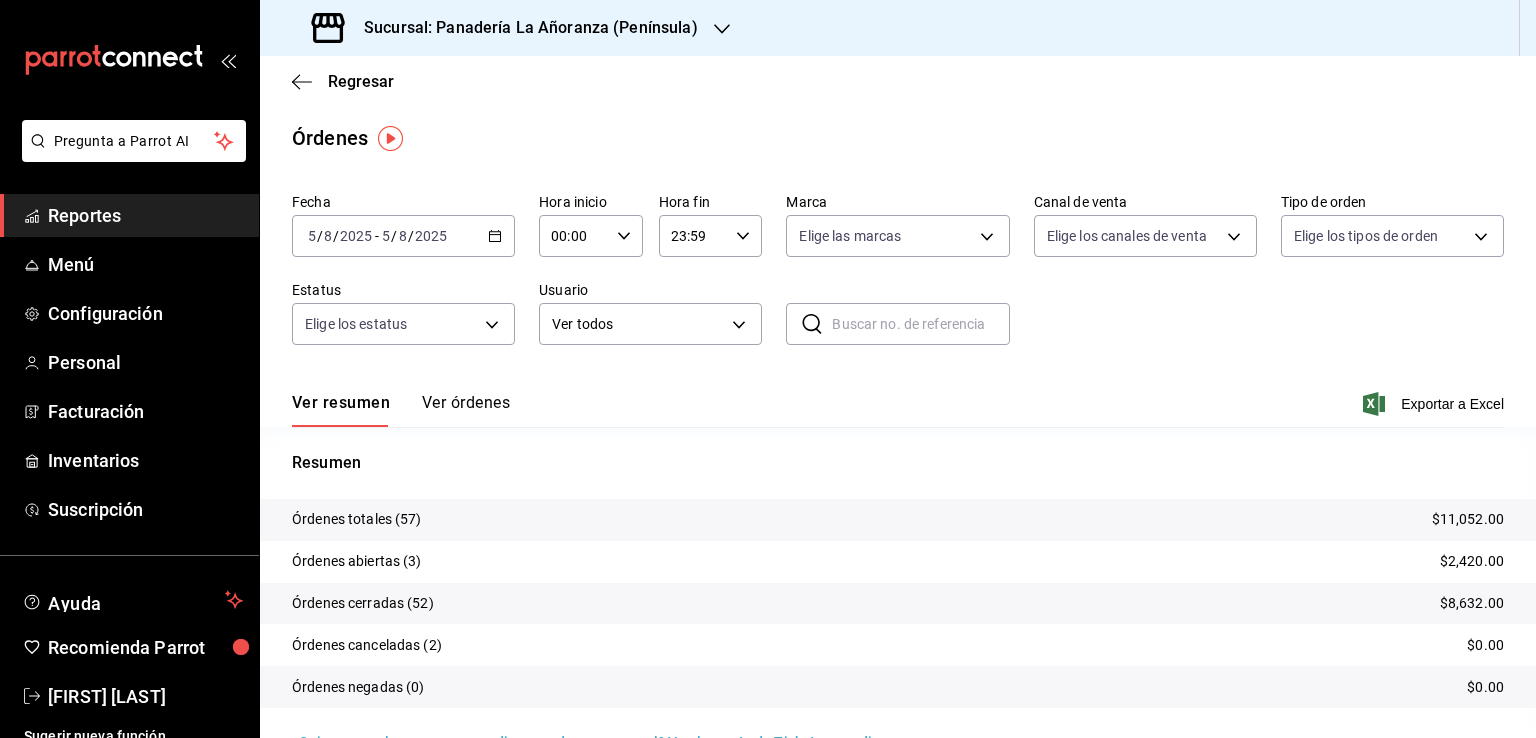 scroll, scrollTop: 0, scrollLeft: 0, axis: both 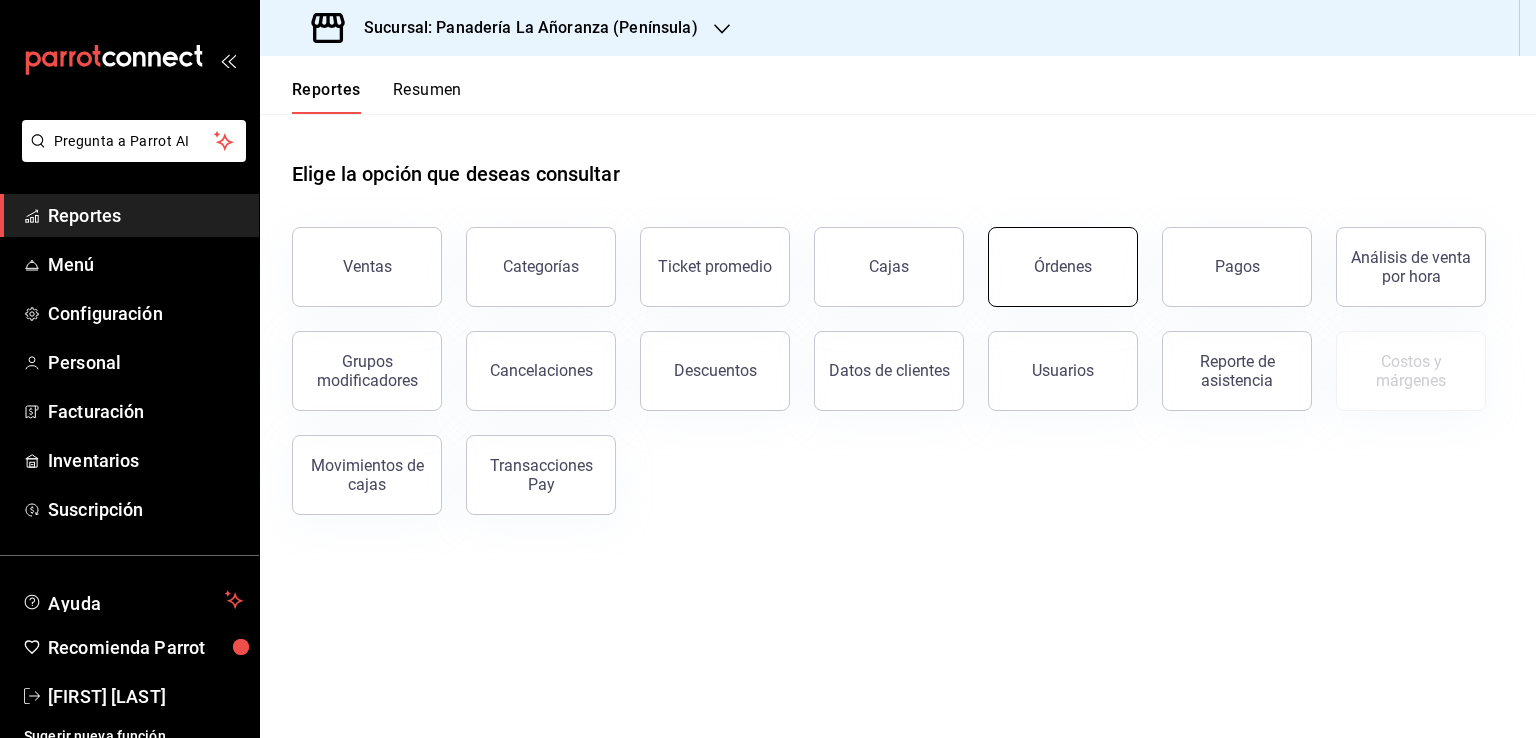 click on "Órdenes" at bounding box center (1063, 267) 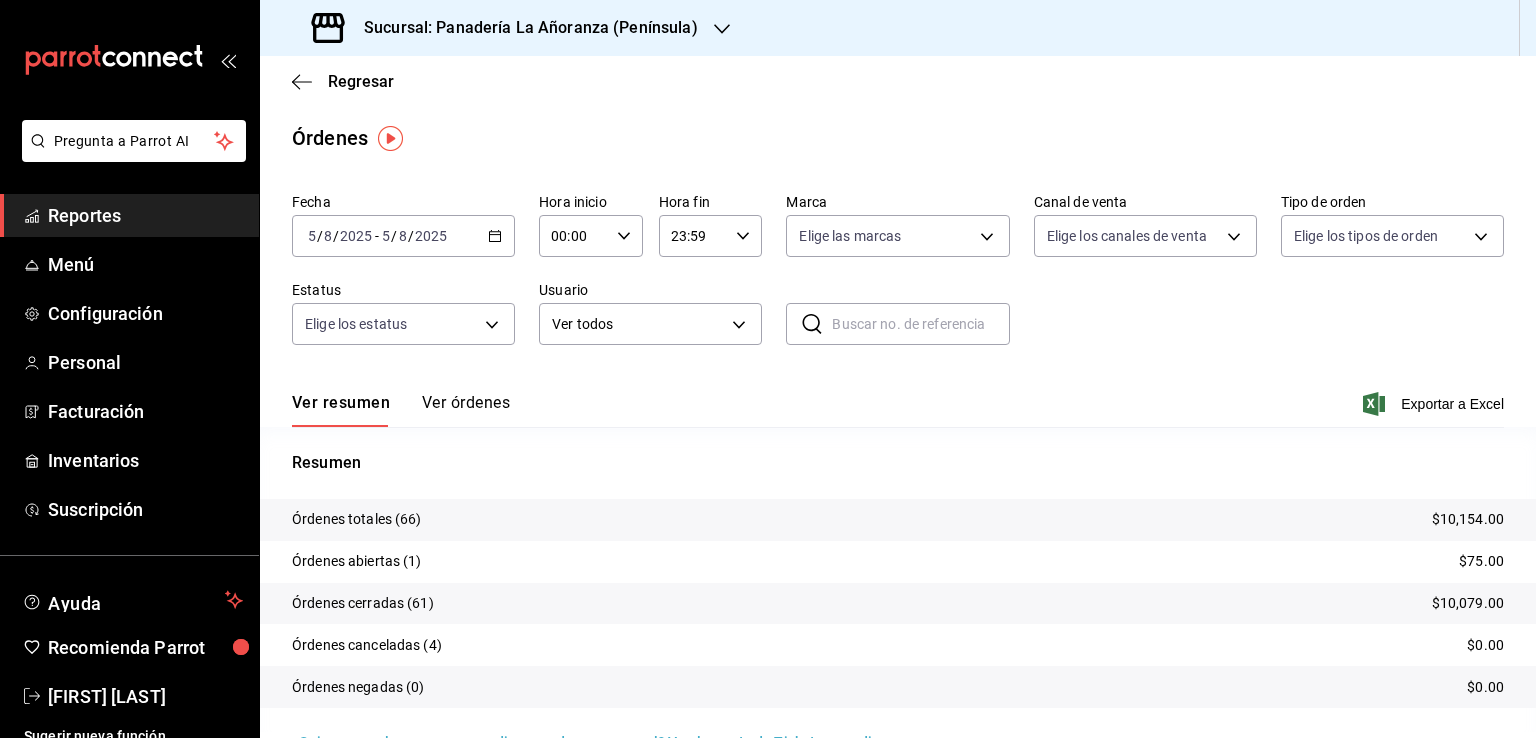 click on "Sucursal: Panadería La Añoranza (Península)" at bounding box center (523, 28) 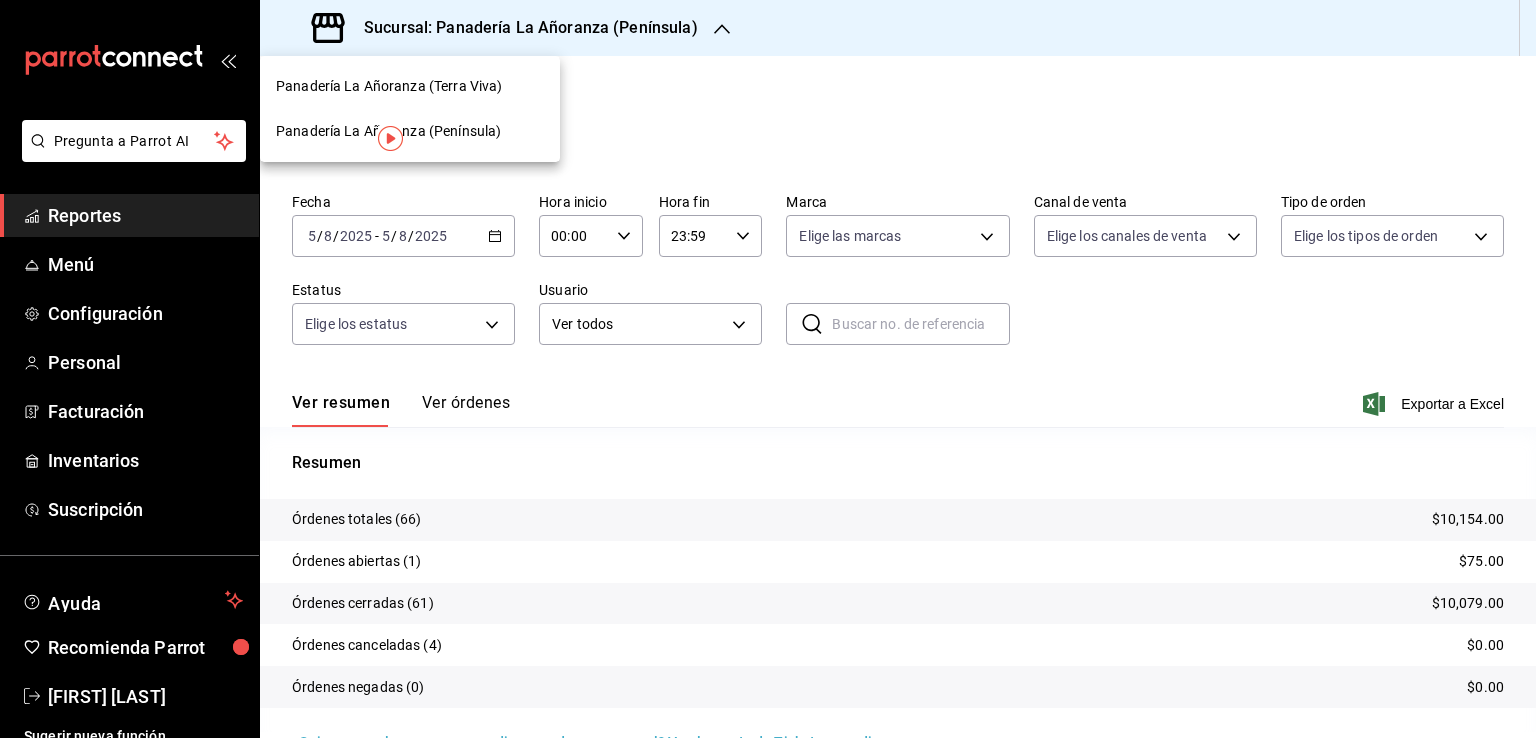 click on "Panadería La Añoranza (Terra Viva)" at bounding box center (389, 86) 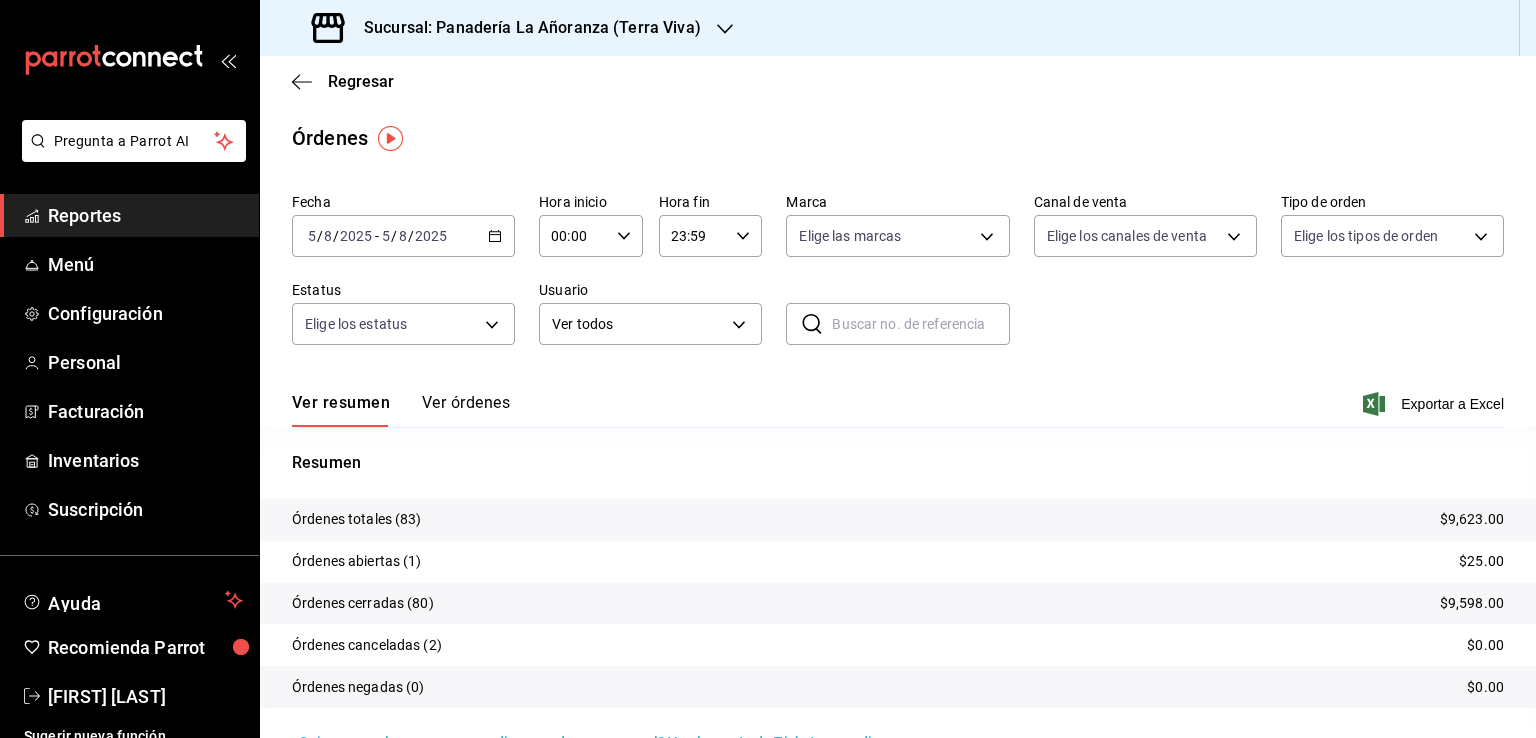 click 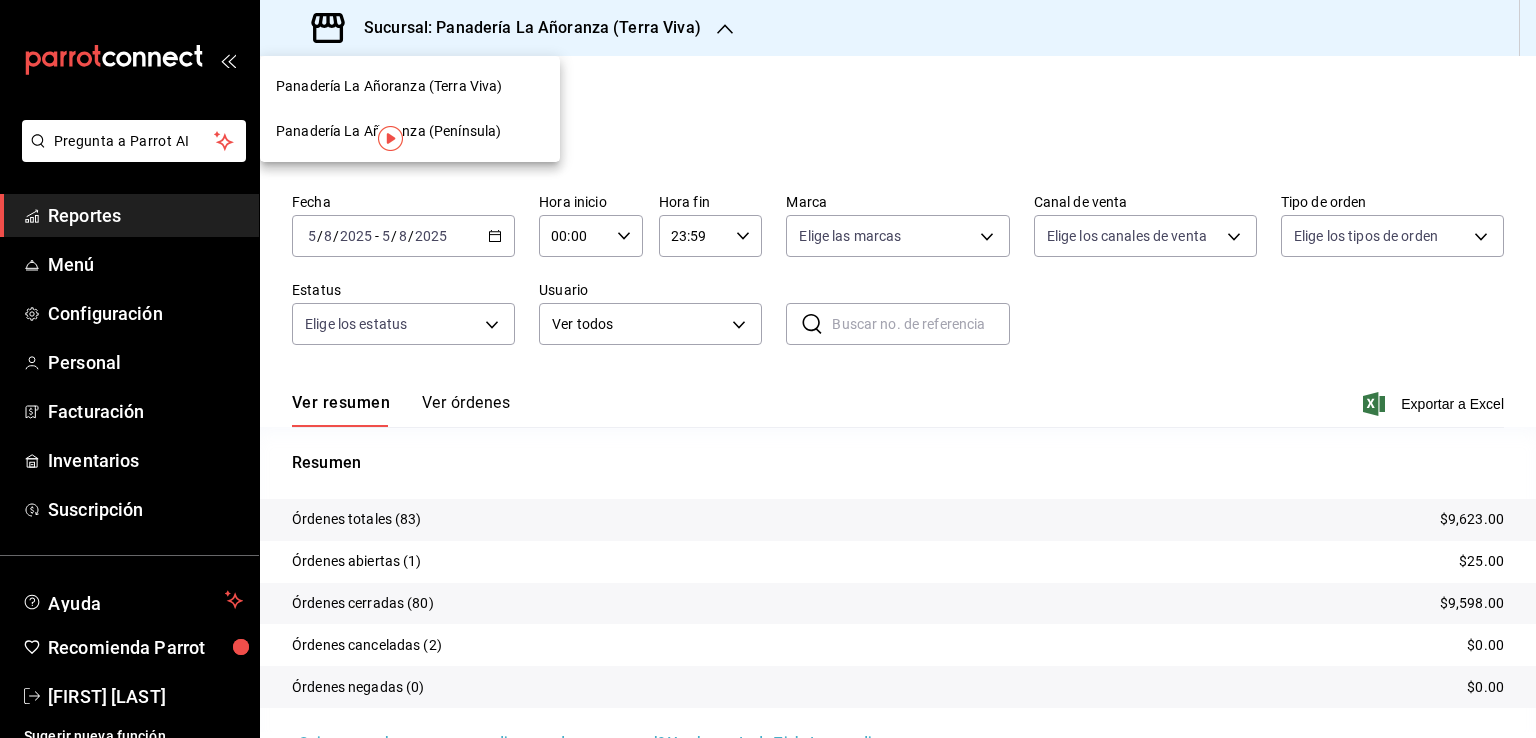 click on "Panadería La Añoranza (Península)" at bounding box center [388, 131] 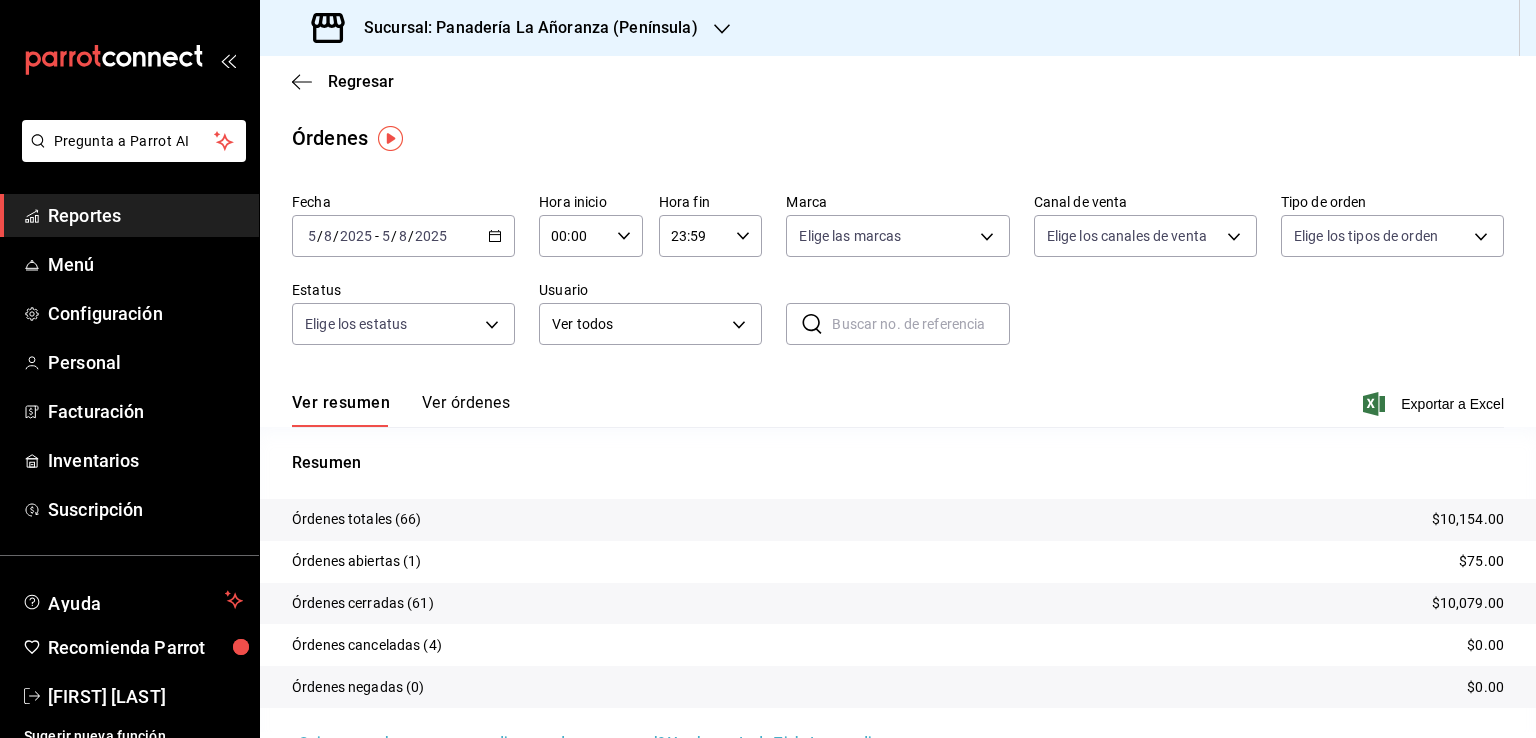 click 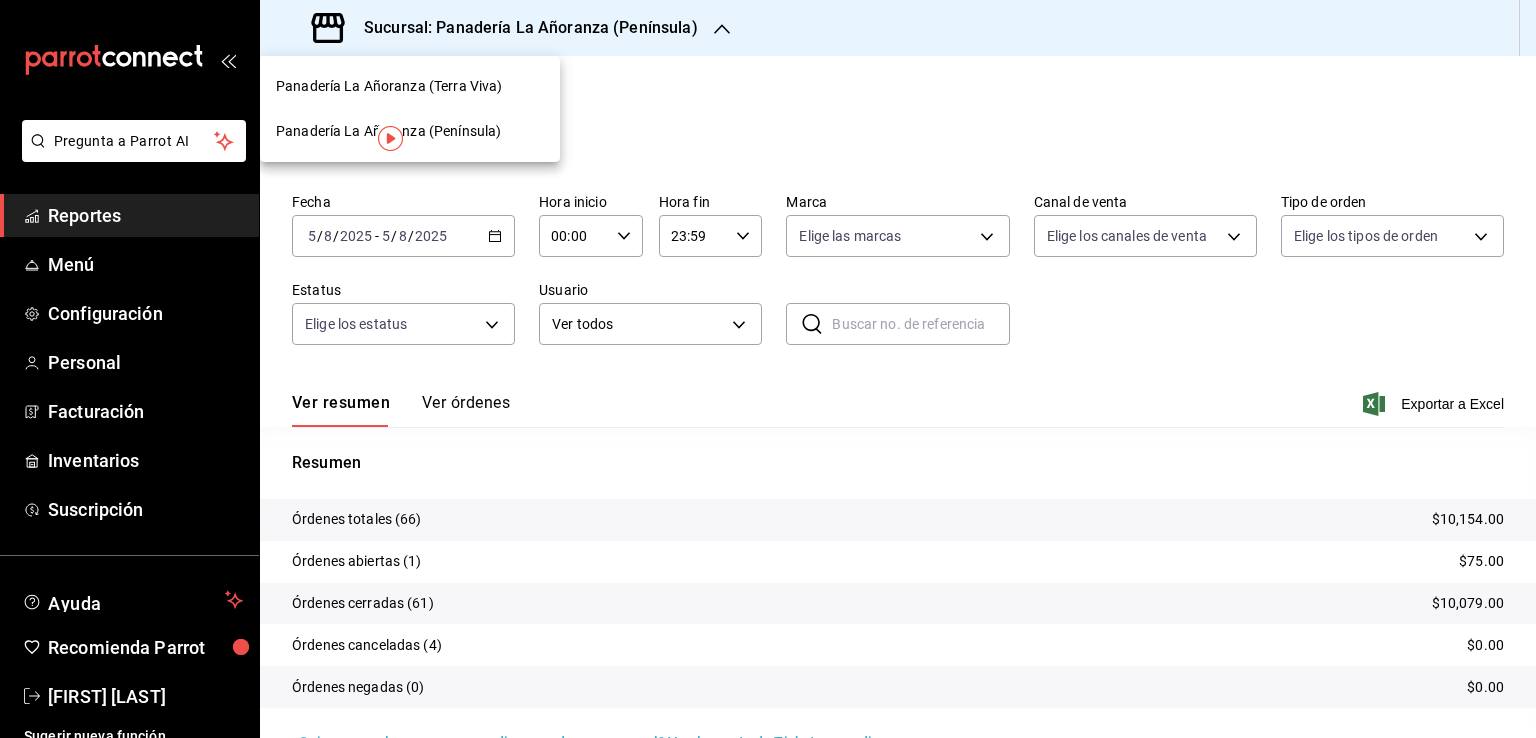click on "Panadería La Añoranza (Terra Viva)" at bounding box center [389, 86] 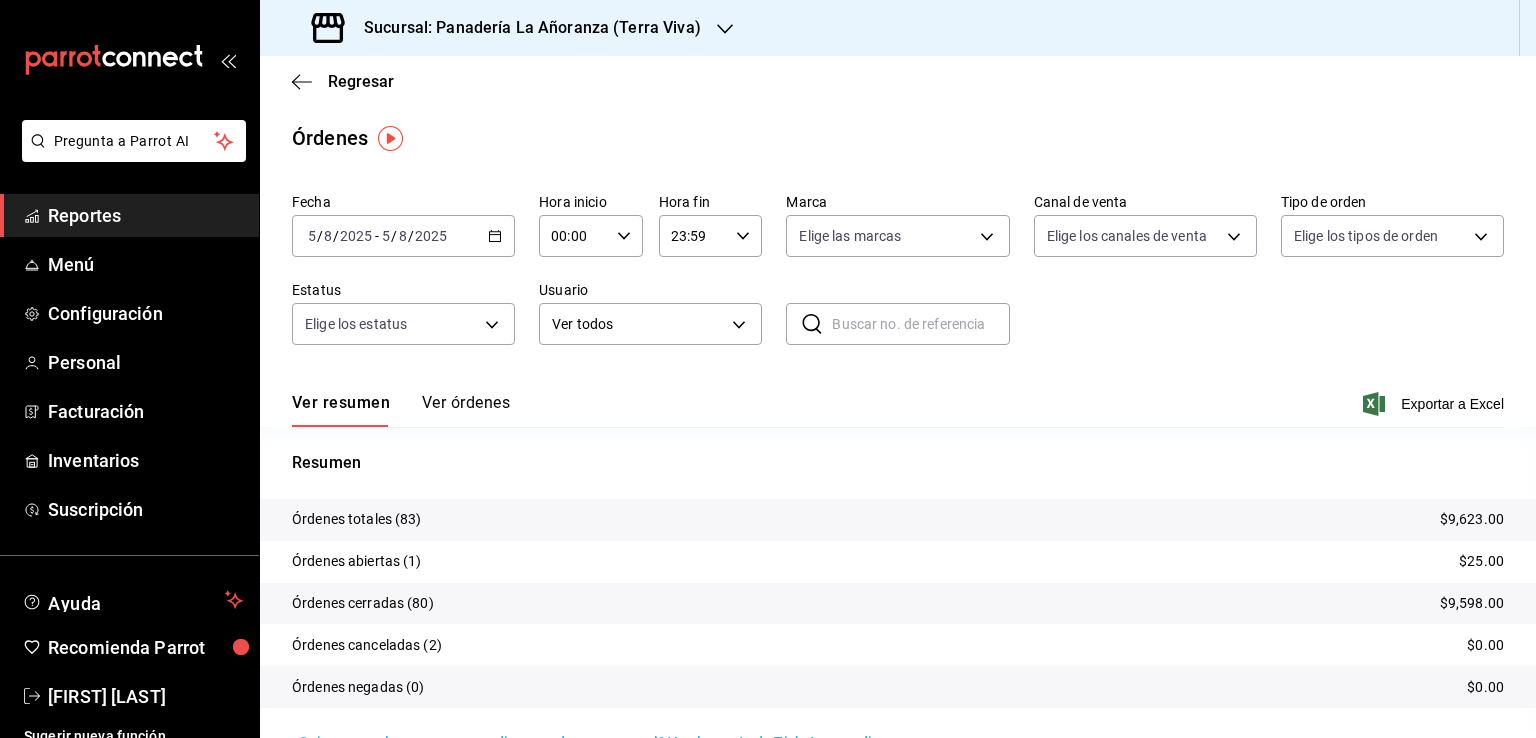 click on "Reportes" at bounding box center [129, 215] 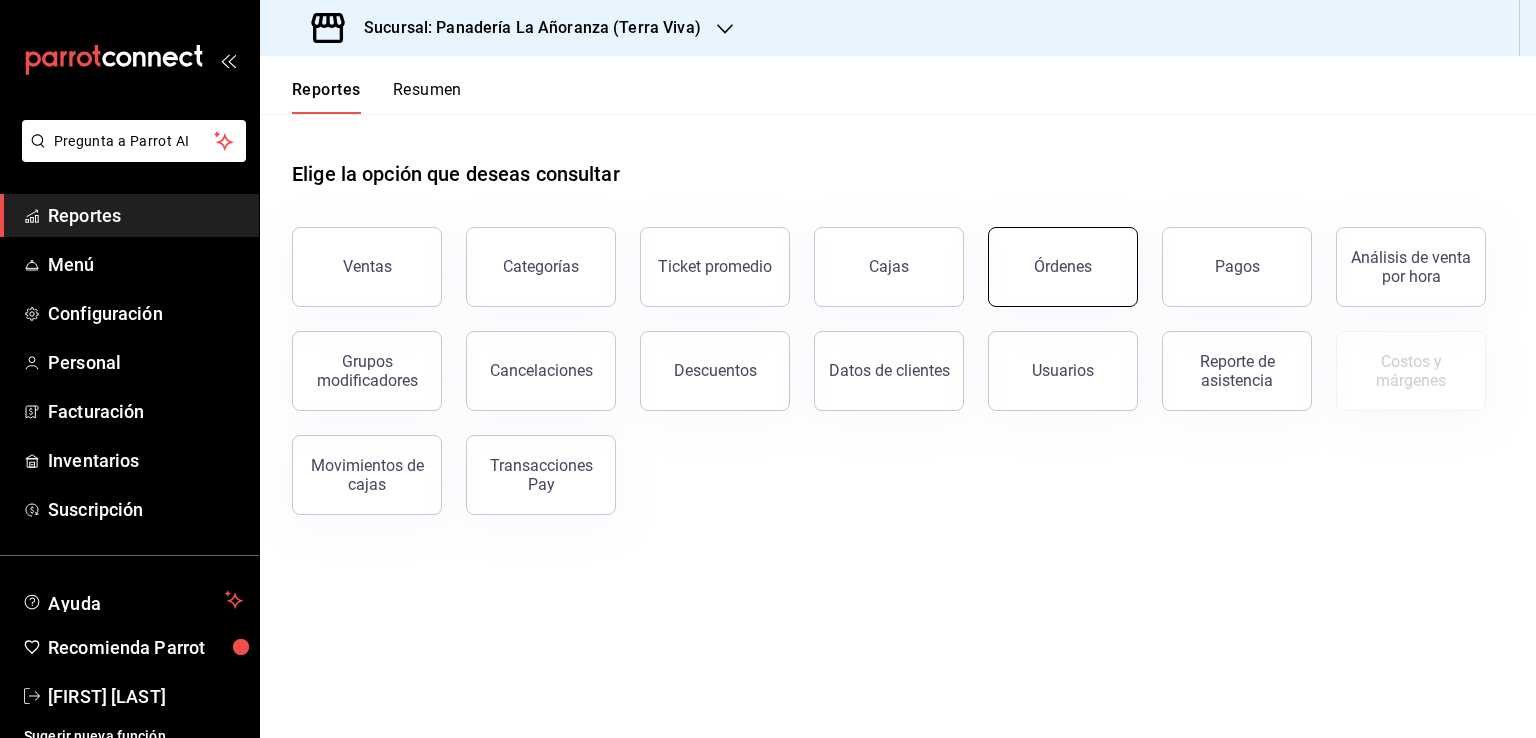 click on "Órdenes" at bounding box center (1063, 267) 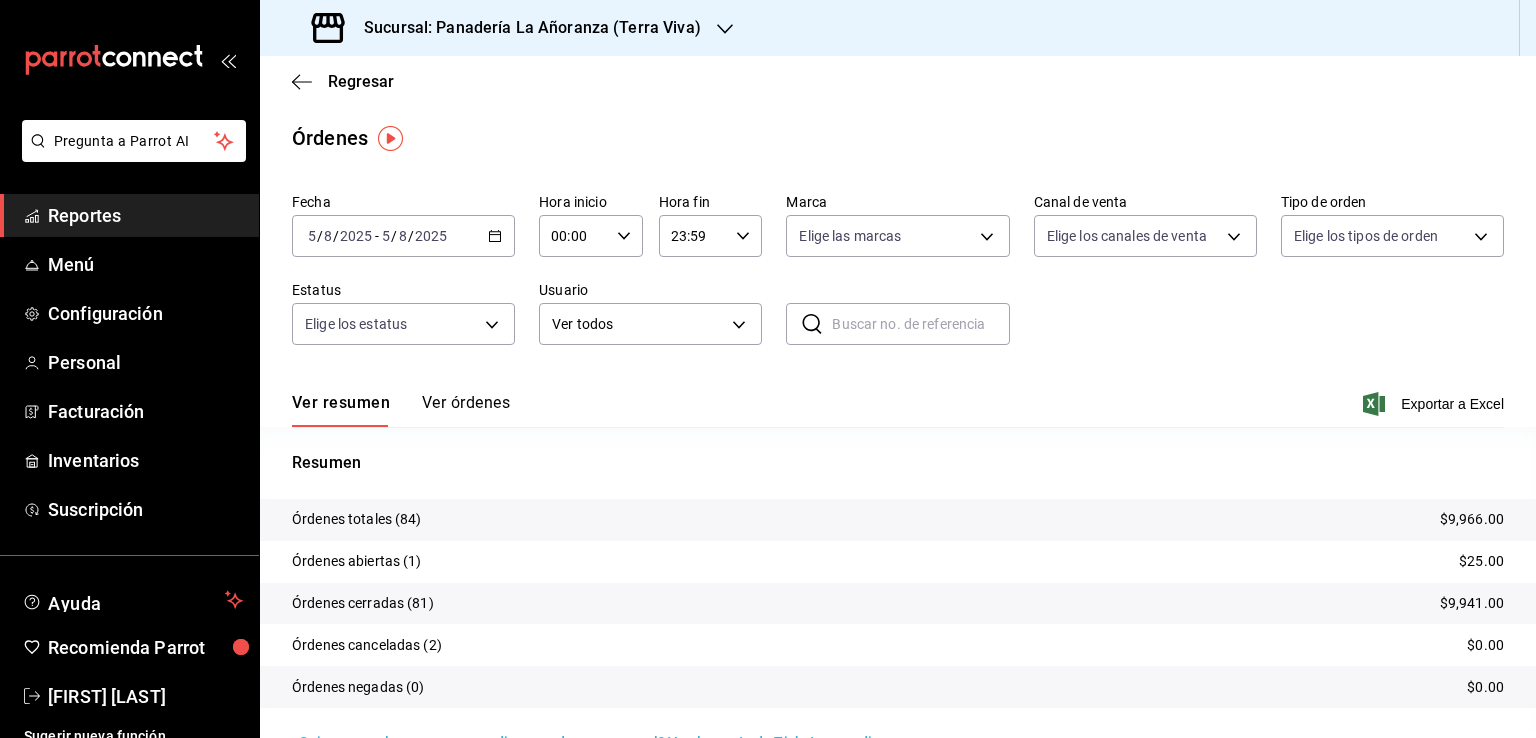 click on "Sucursal: Panadería La Añoranza (Terra Viva)" at bounding box center (508, 28) 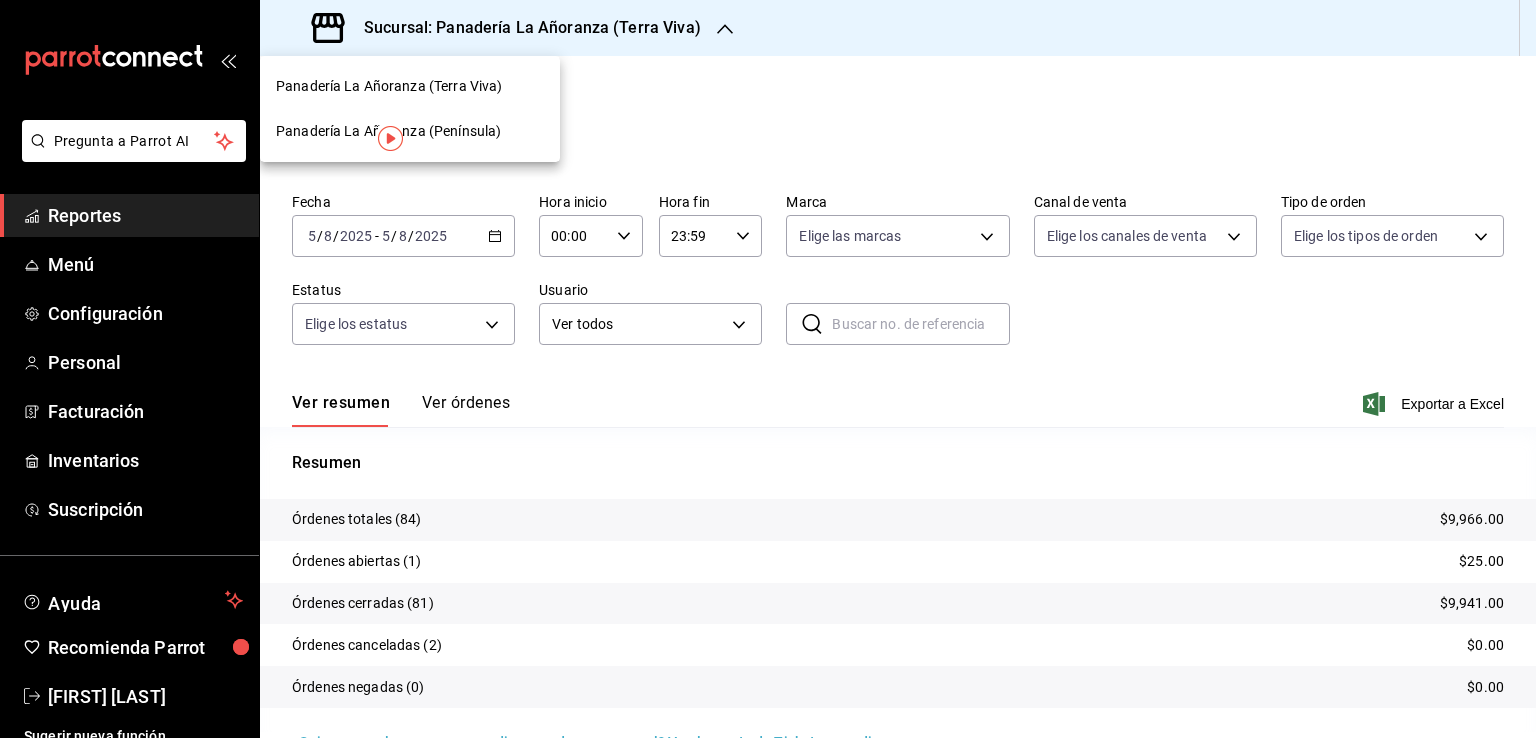 click on "Panadería La Añoranza (Península)" at bounding box center (388, 131) 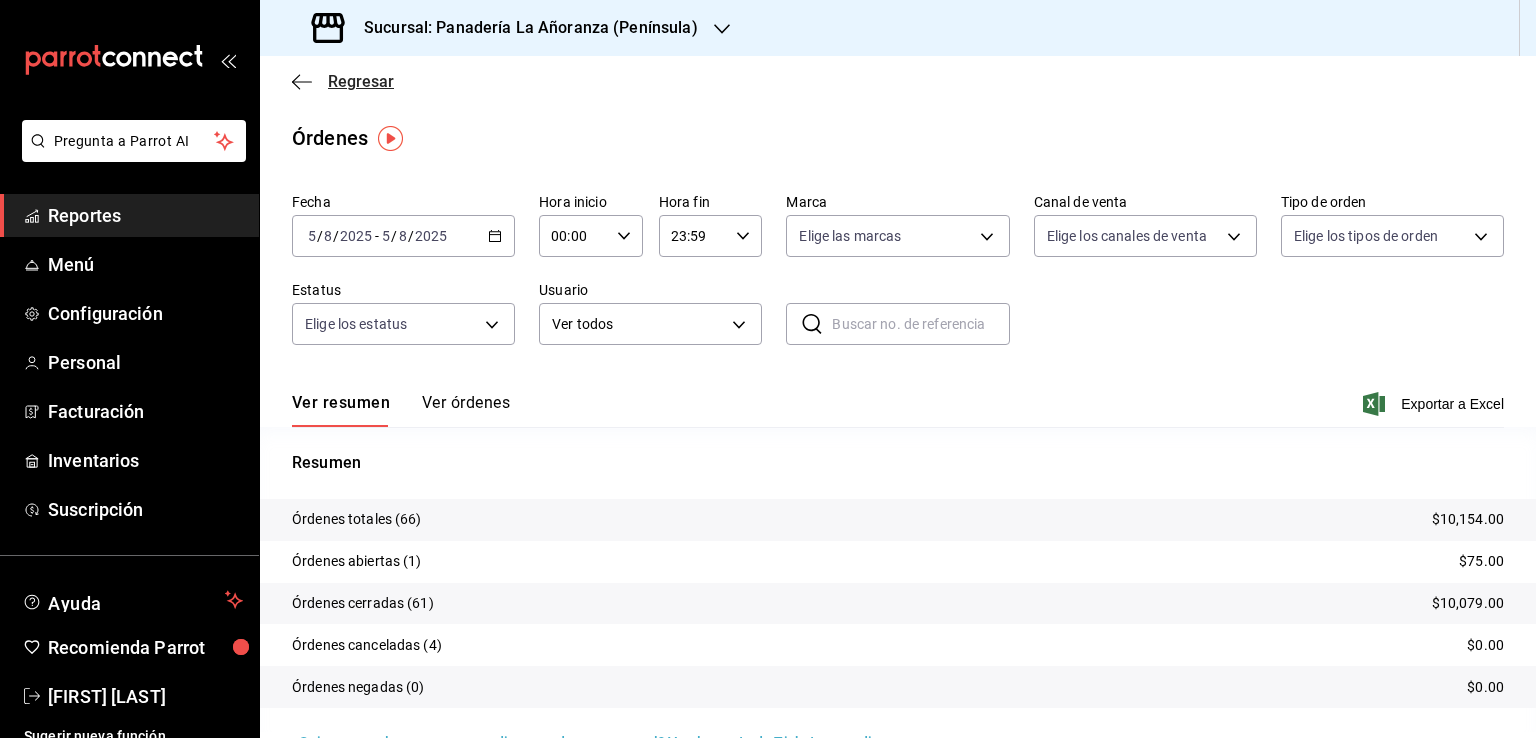 click 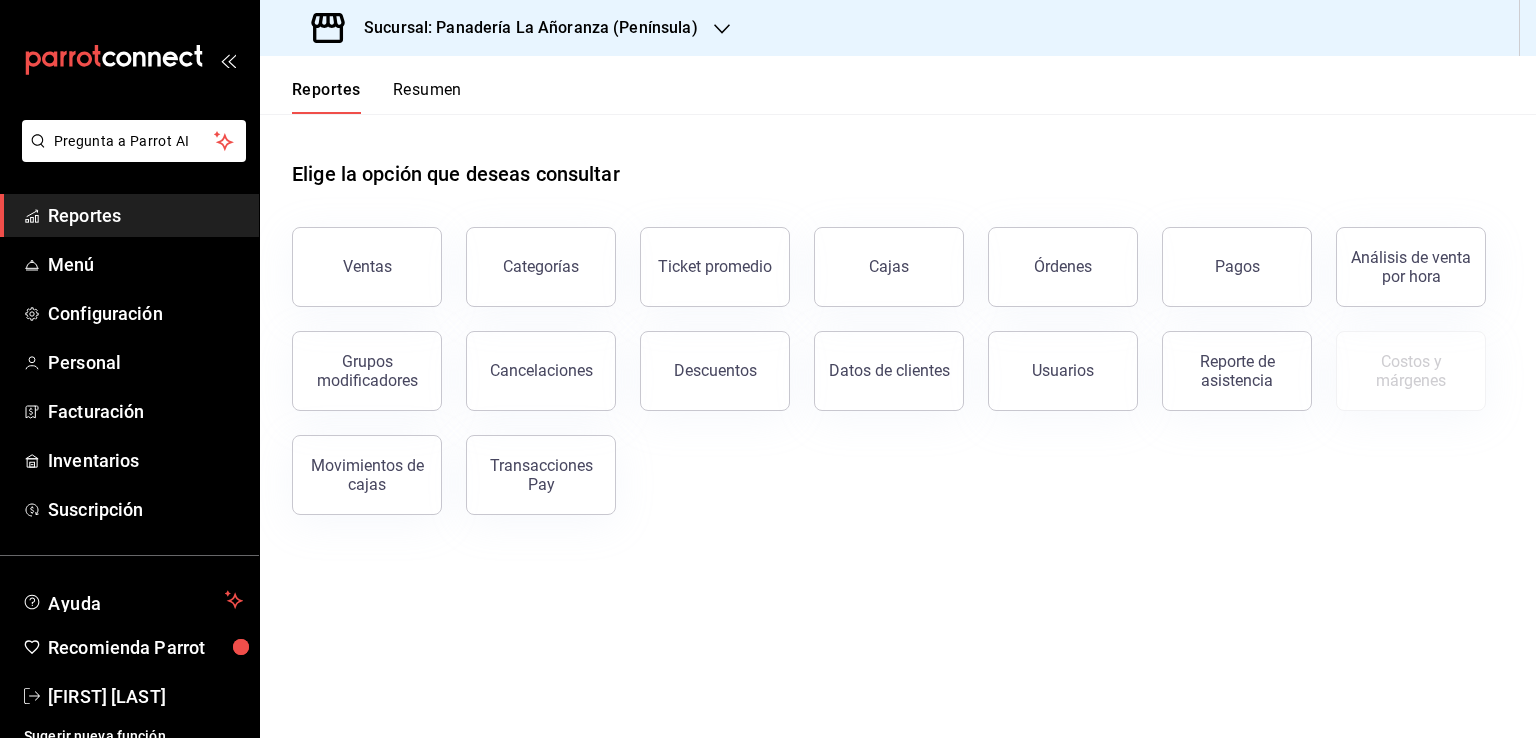 click on "Resumen" at bounding box center [427, 97] 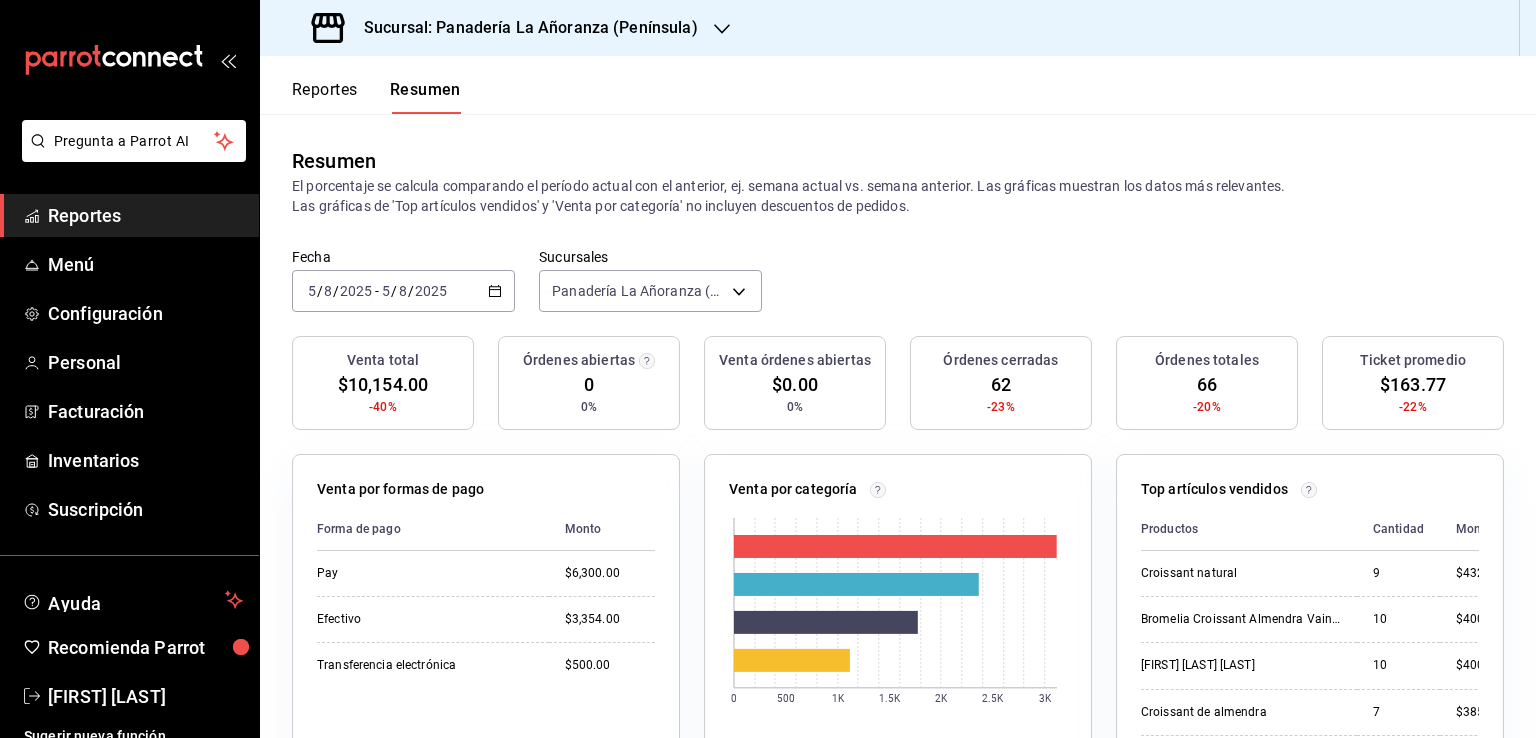 click on "Sucursal: Panadería La Añoranza (Península)" at bounding box center [507, 28] 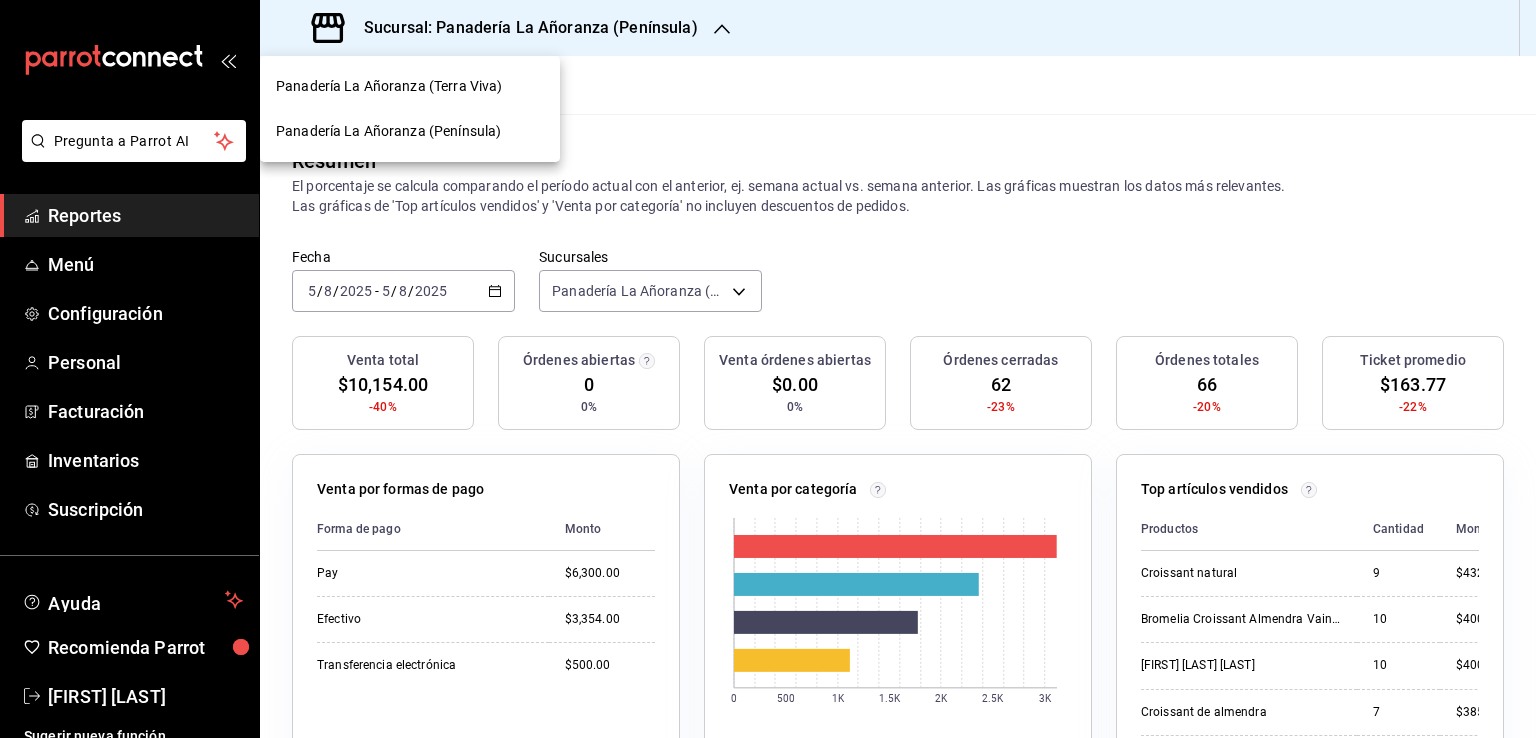 click on "Panadería La Añoranza (Terra Viva)" at bounding box center (389, 86) 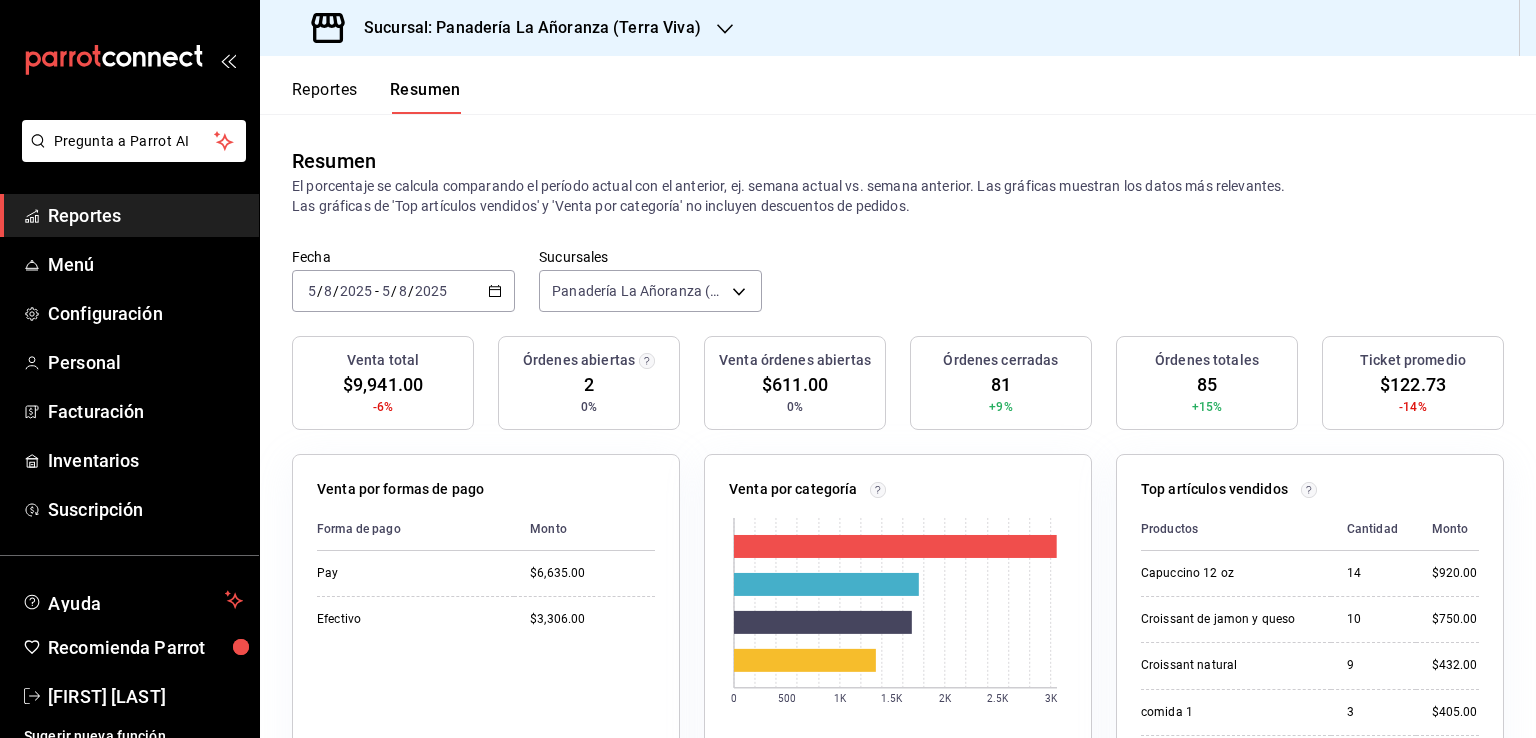 click 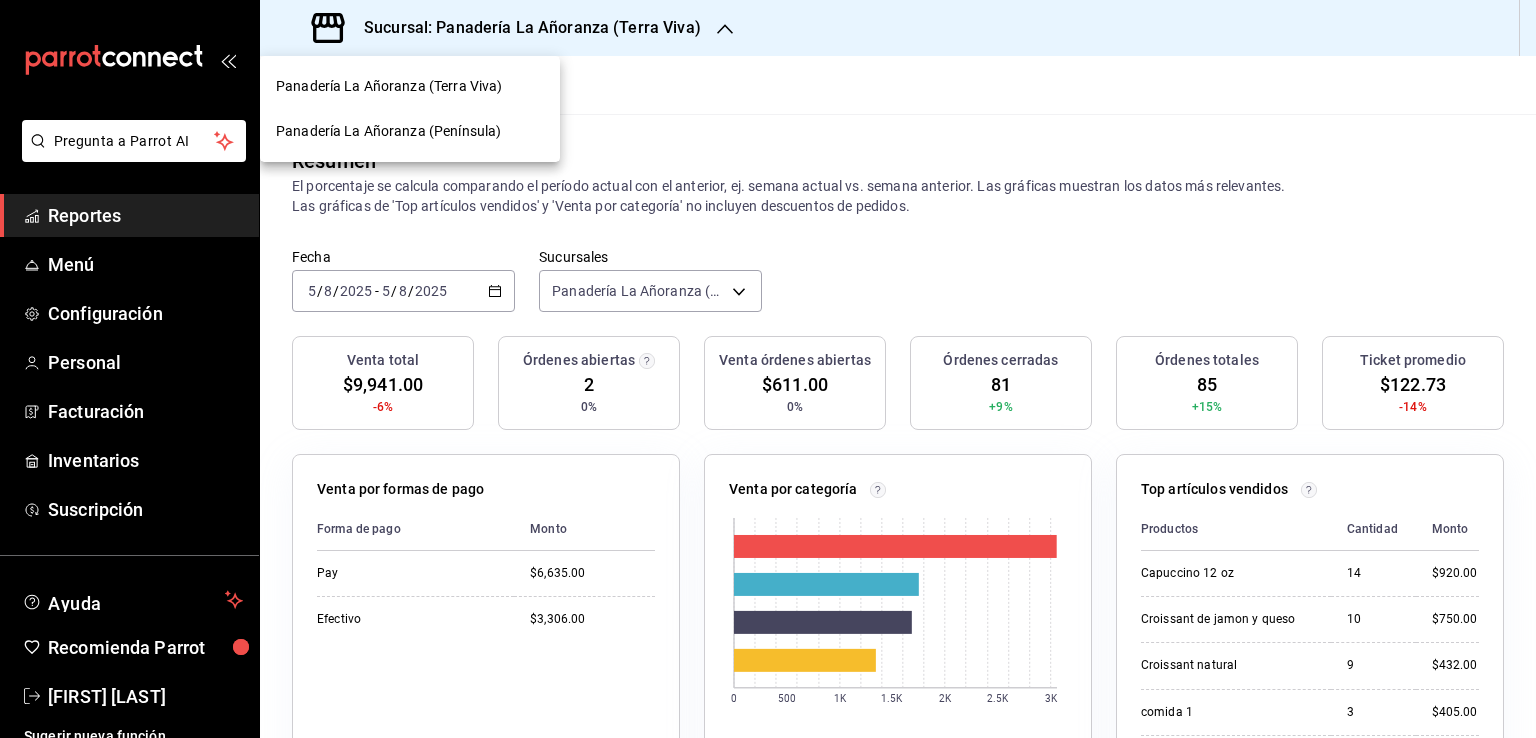 click at bounding box center (768, 369) 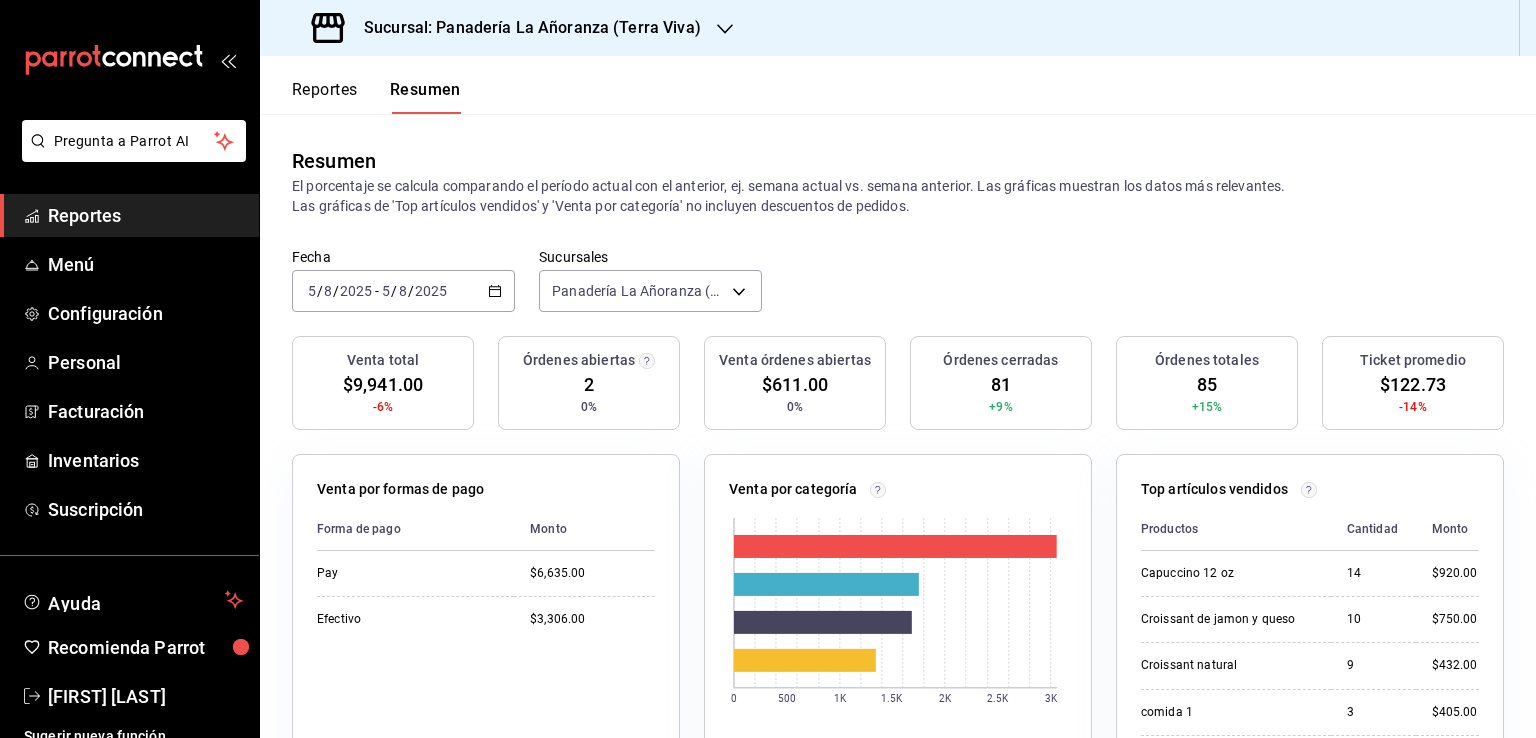 click on "Reportes" at bounding box center (145, 215) 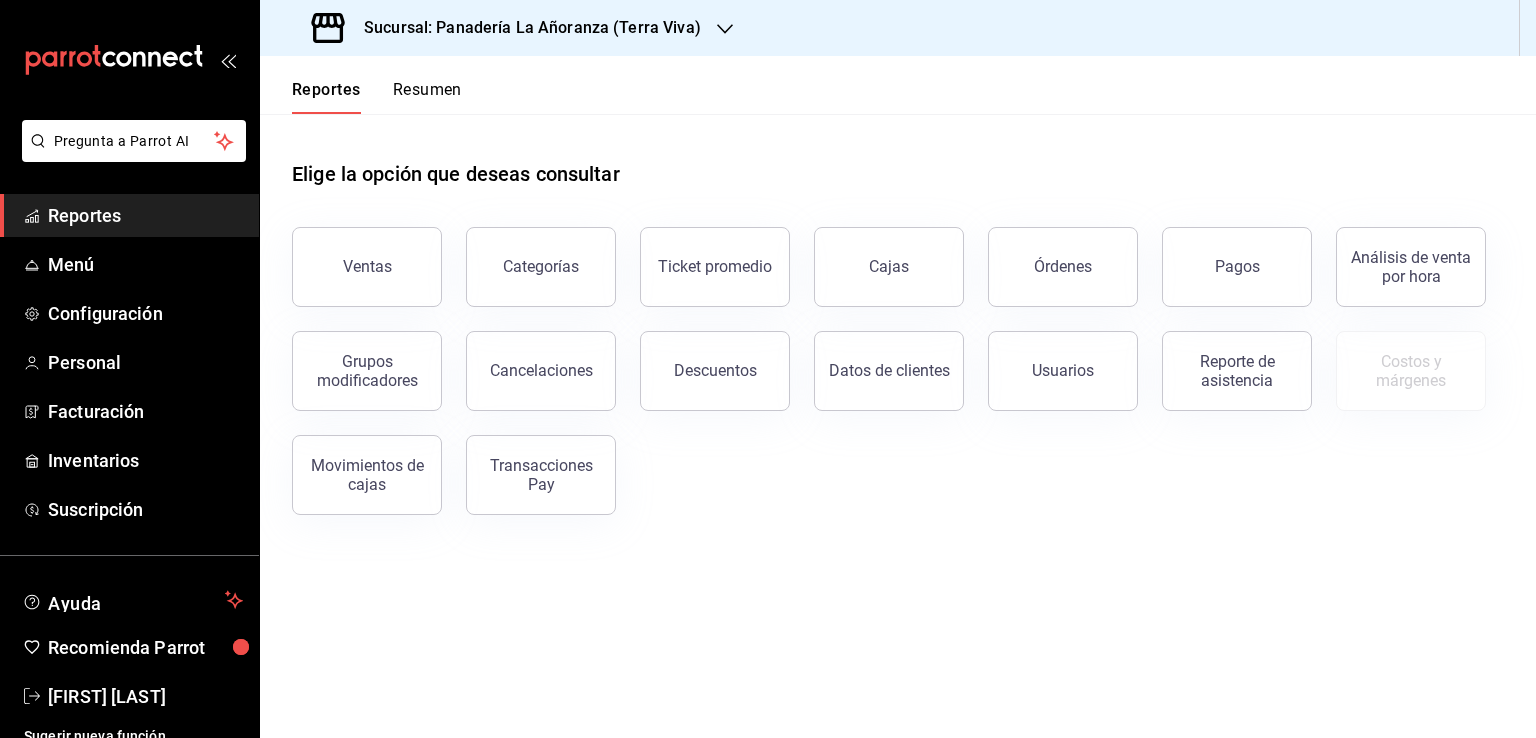 click on "Reportes Resumen" at bounding box center [361, 85] 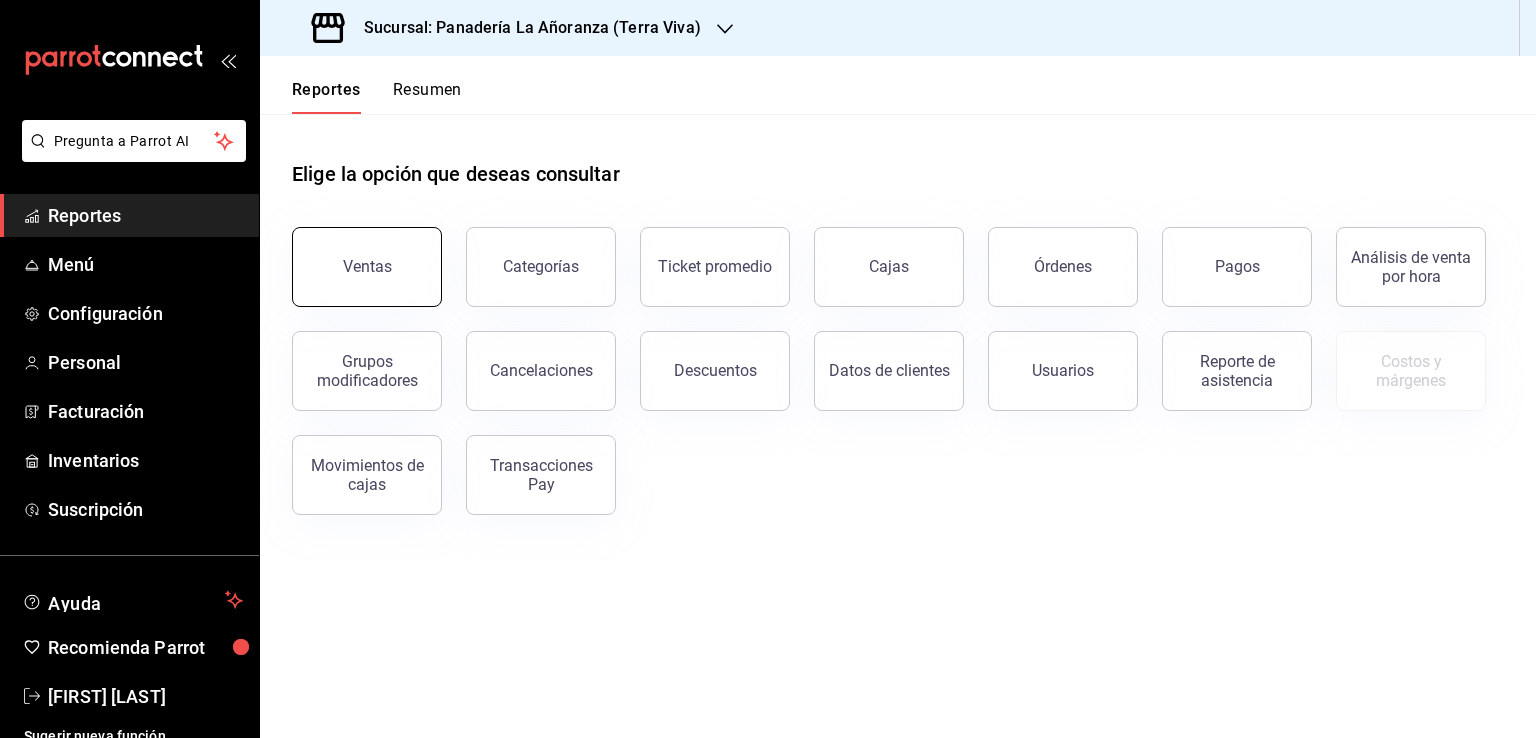 click on "Ventas" at bounding box center (367, 267) 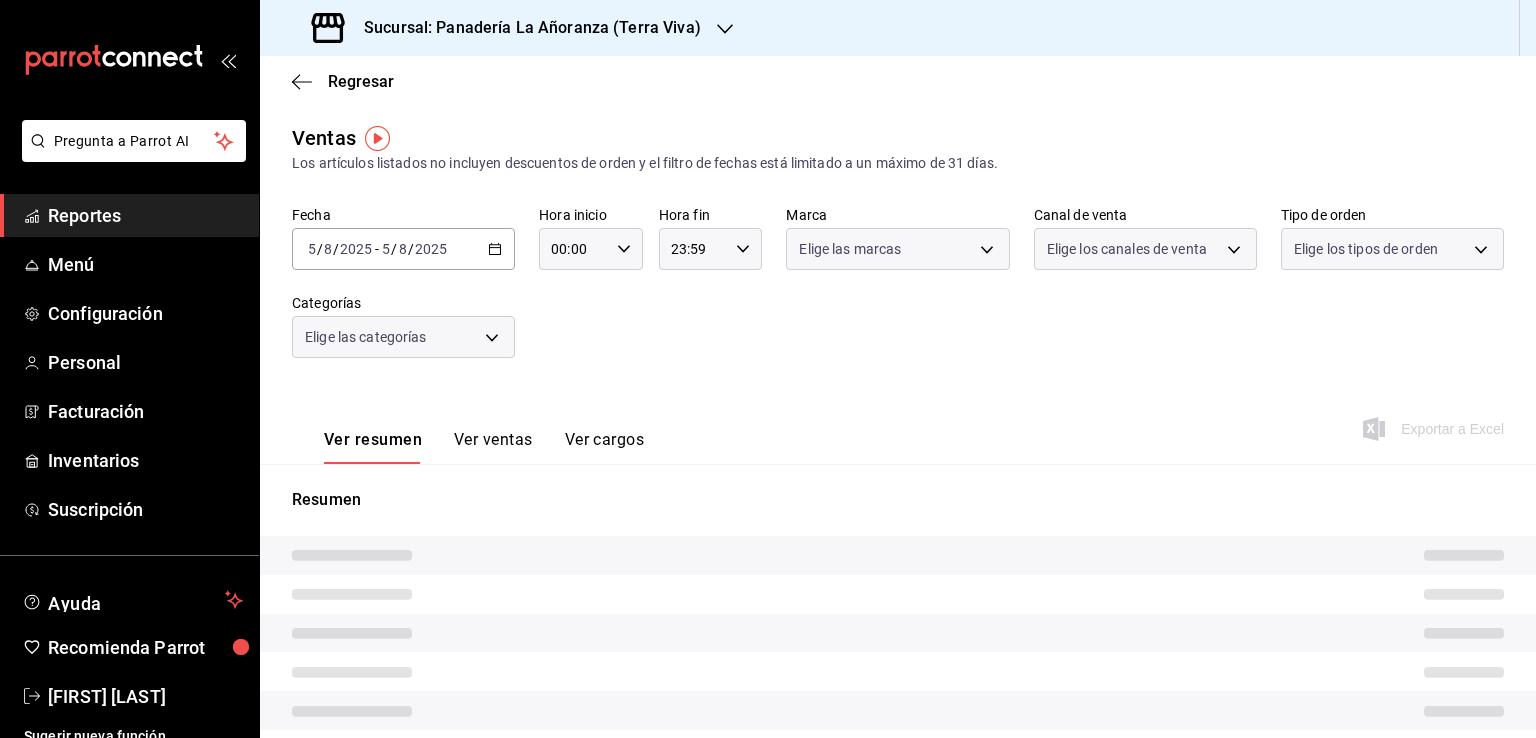 click on "Reportes" at bounding box center [145, 215] 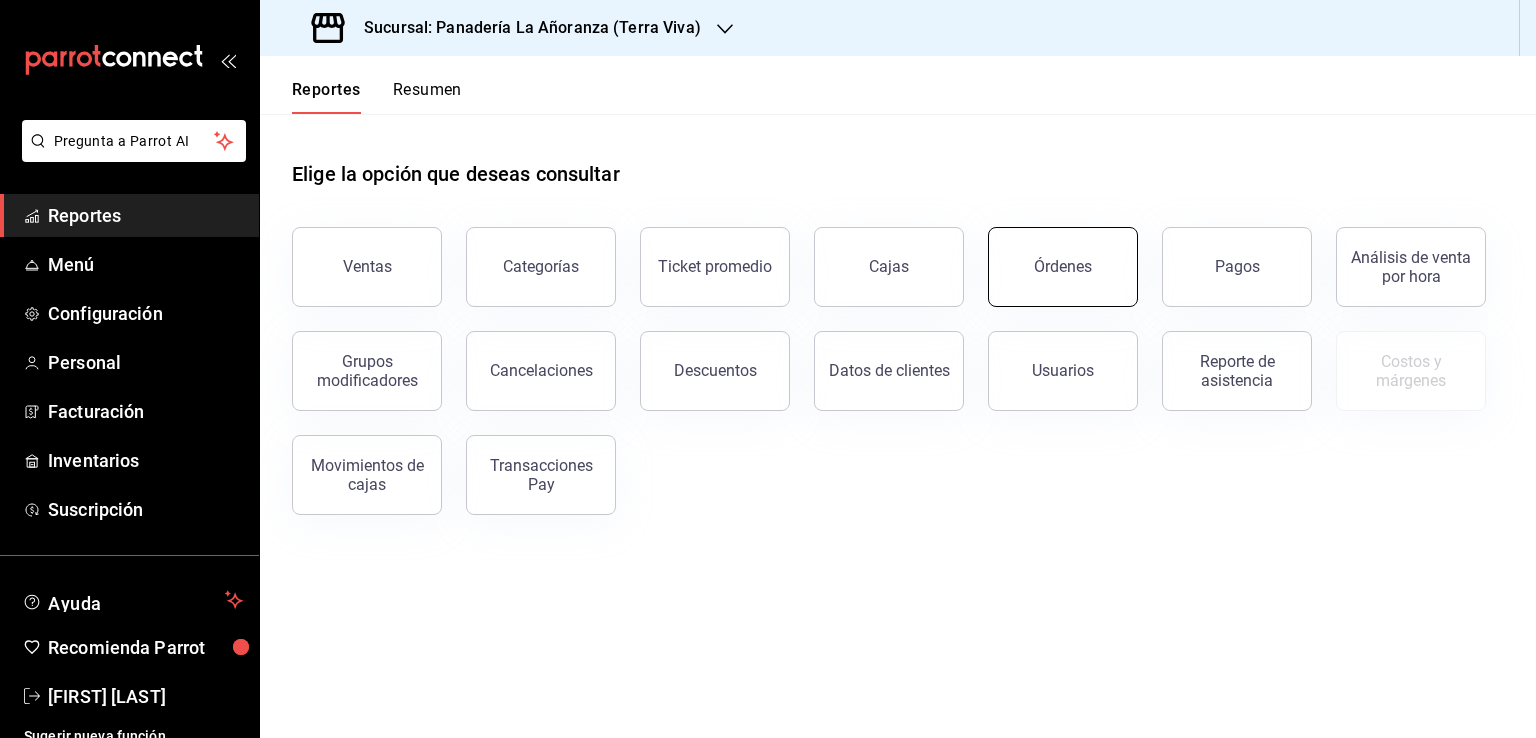 click on "Órdenes" at bounding box center [1063, 267] 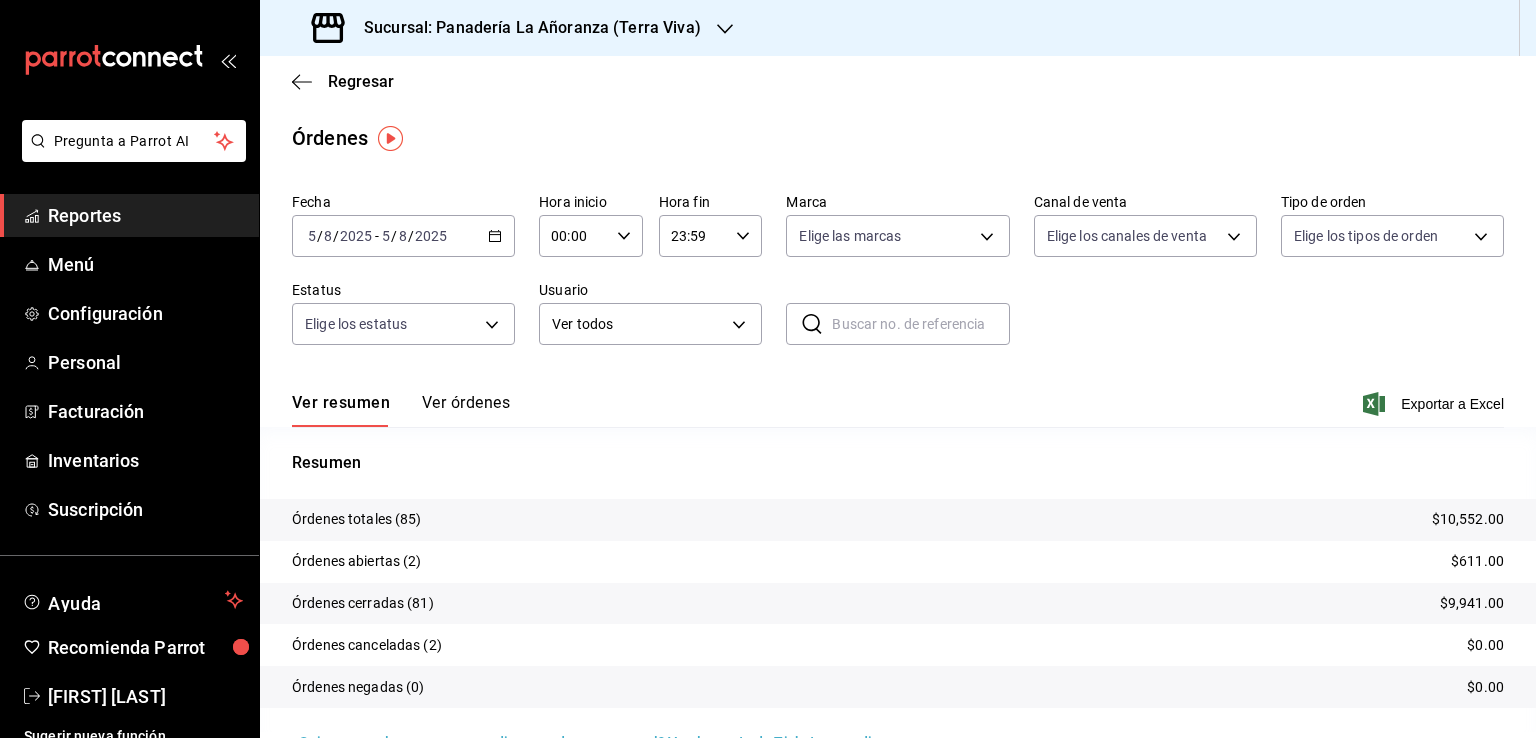 click on "2025" at bounding box center (431, 236) 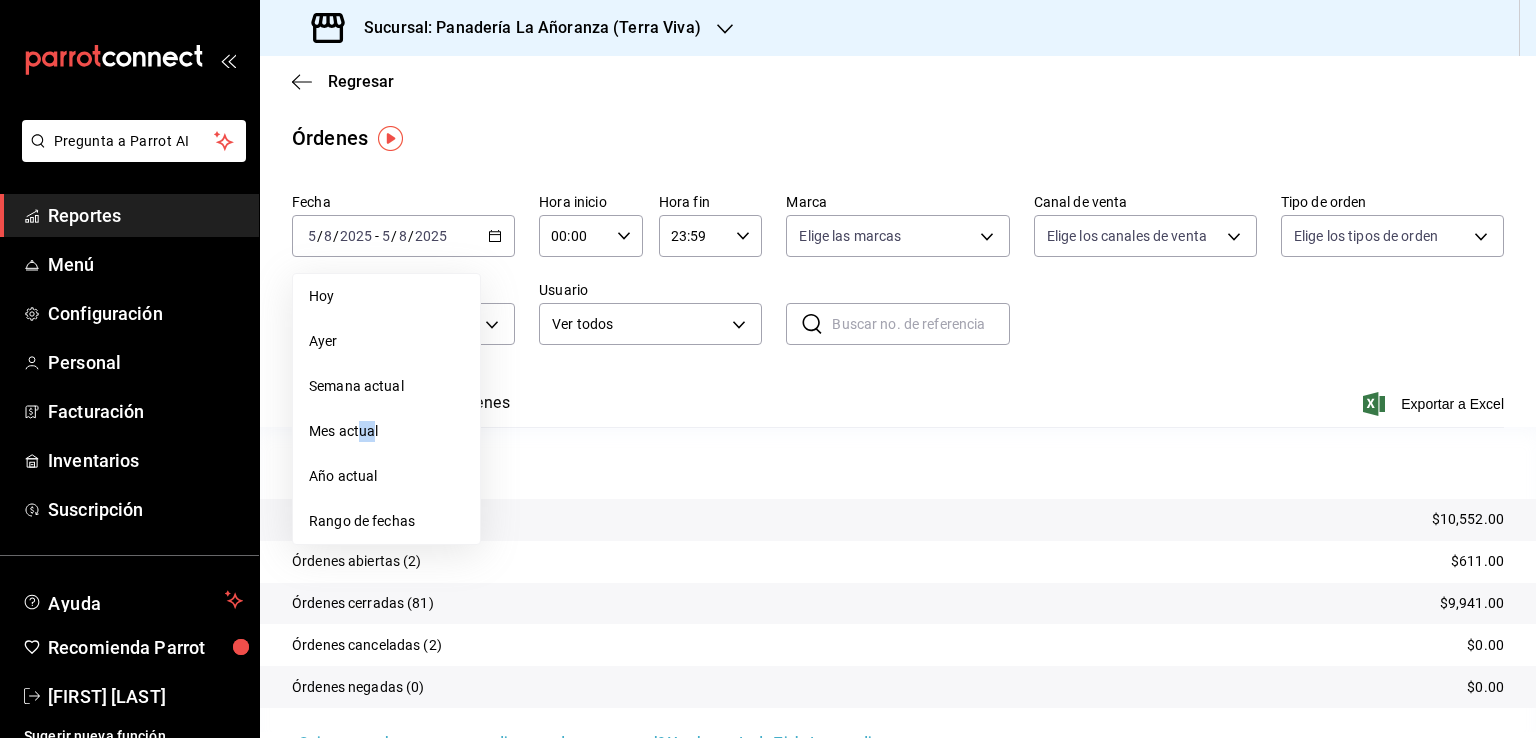drag, startPoint x: 375, startPoint y: 425, endPoint x: 393, endPoint y: 384, distance: 44.777225 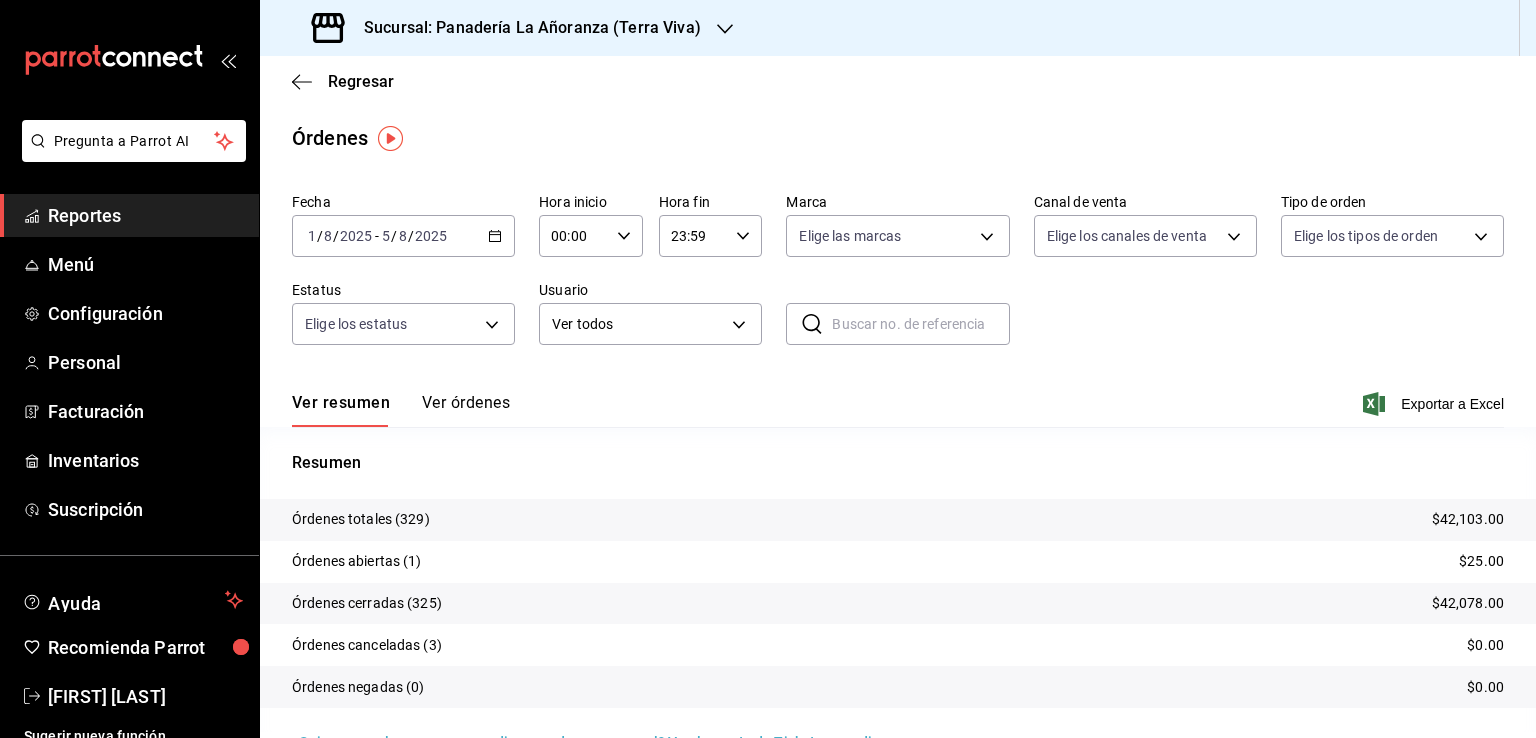 click on "Fecha [DATE] [DATE] - [DATE] [DATE] Hora inicio [TIME] Hora inicio Hora fin [TIME] Hora fin Marca Elige las marcas Canal de venta Elige los canales de venta Tipo de orden Elige los tipos de orden Estatus Elige los estatus Usuario Ver todos ALL ​ ​" at bounding box center (898, 277) 